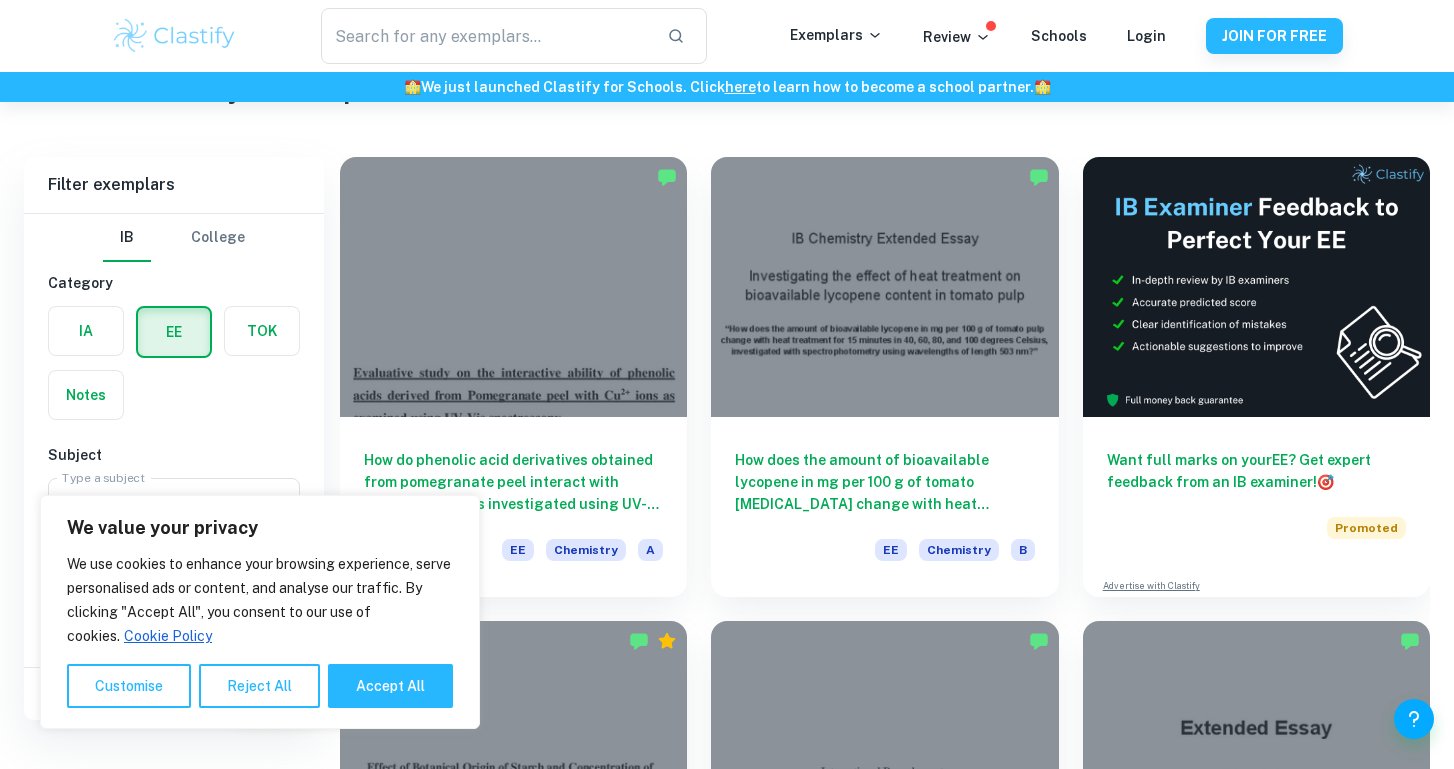 scroll, scrollTop: 103, scrollLeft: 0, axis: vertical 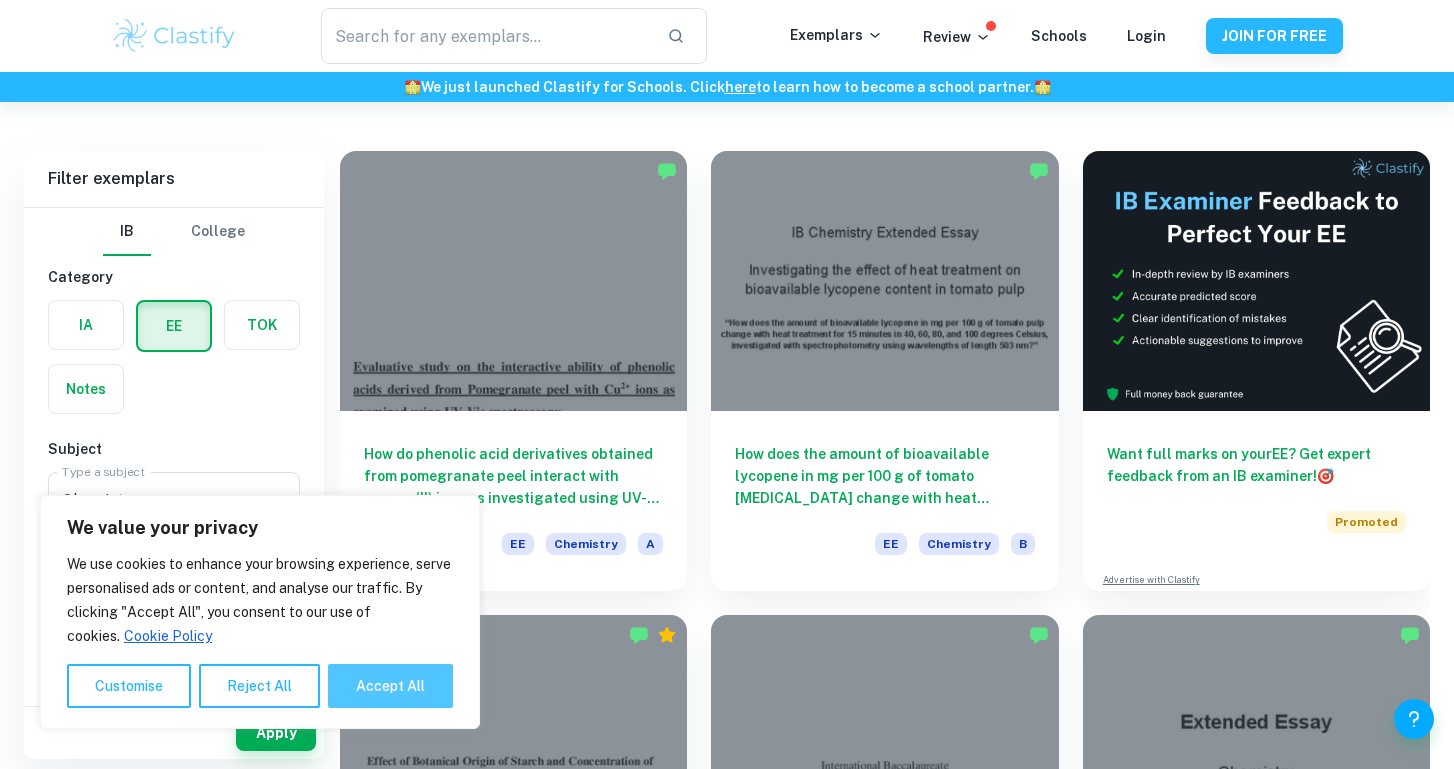 click on "Accept All" at bounding box center [390, 686] 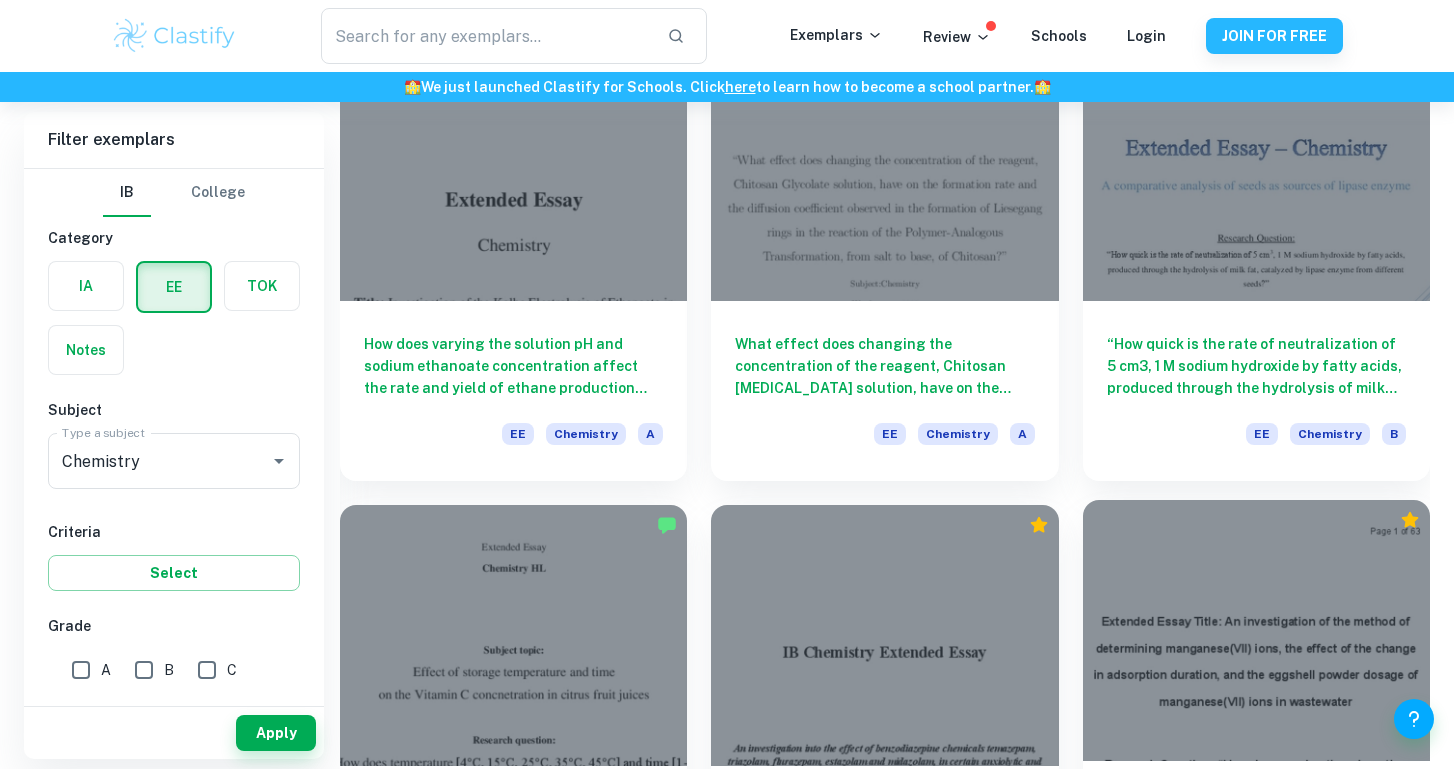 scroll, scrollTop: 2067, scrollLeft: 0, axis: vertical 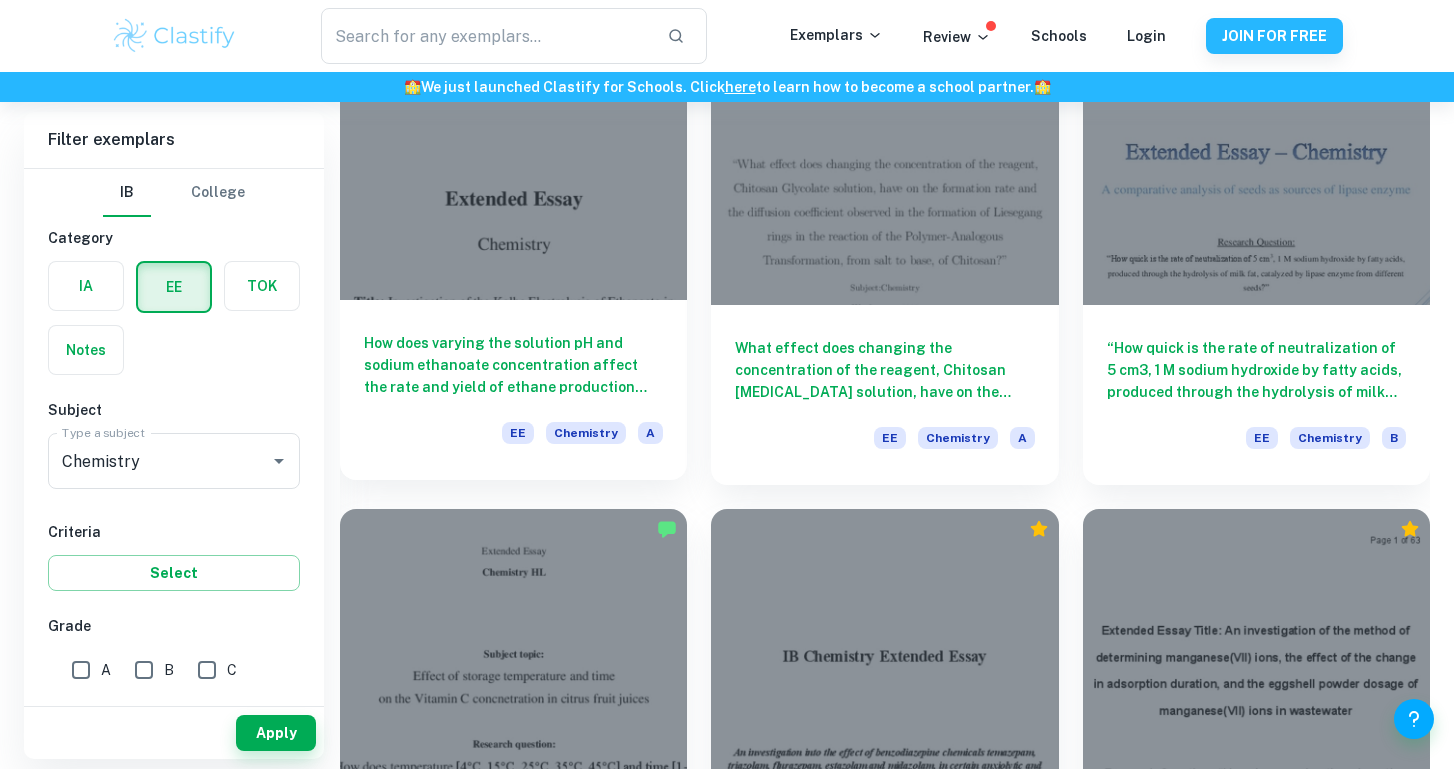 click on "How does varying the solution pH and sodium ethanoate concentration affect the rate and yield of ethane production from its electrolysis?" at bounding box center [513, 365] 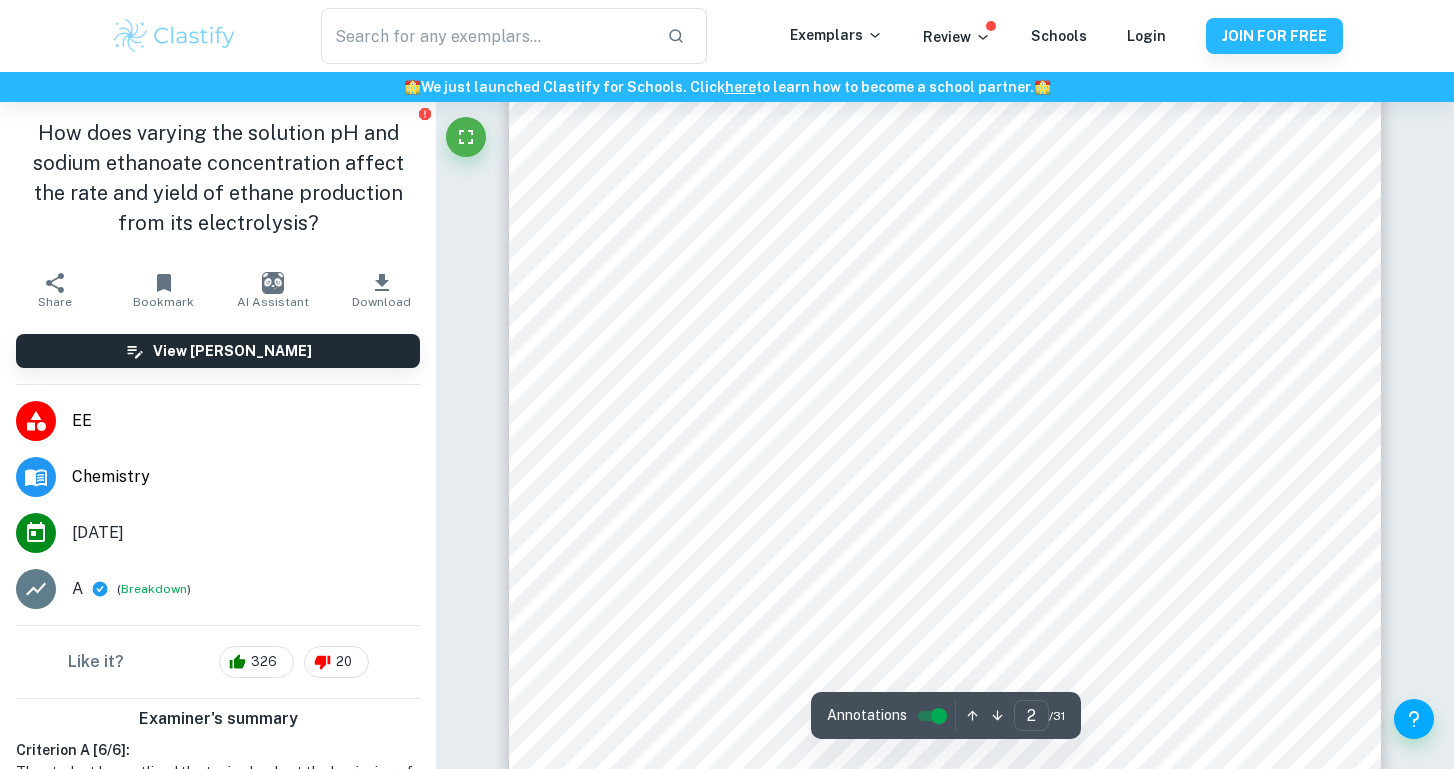 scroll, scrollTop: 1593, scrollLeft: 0, axis: vertical 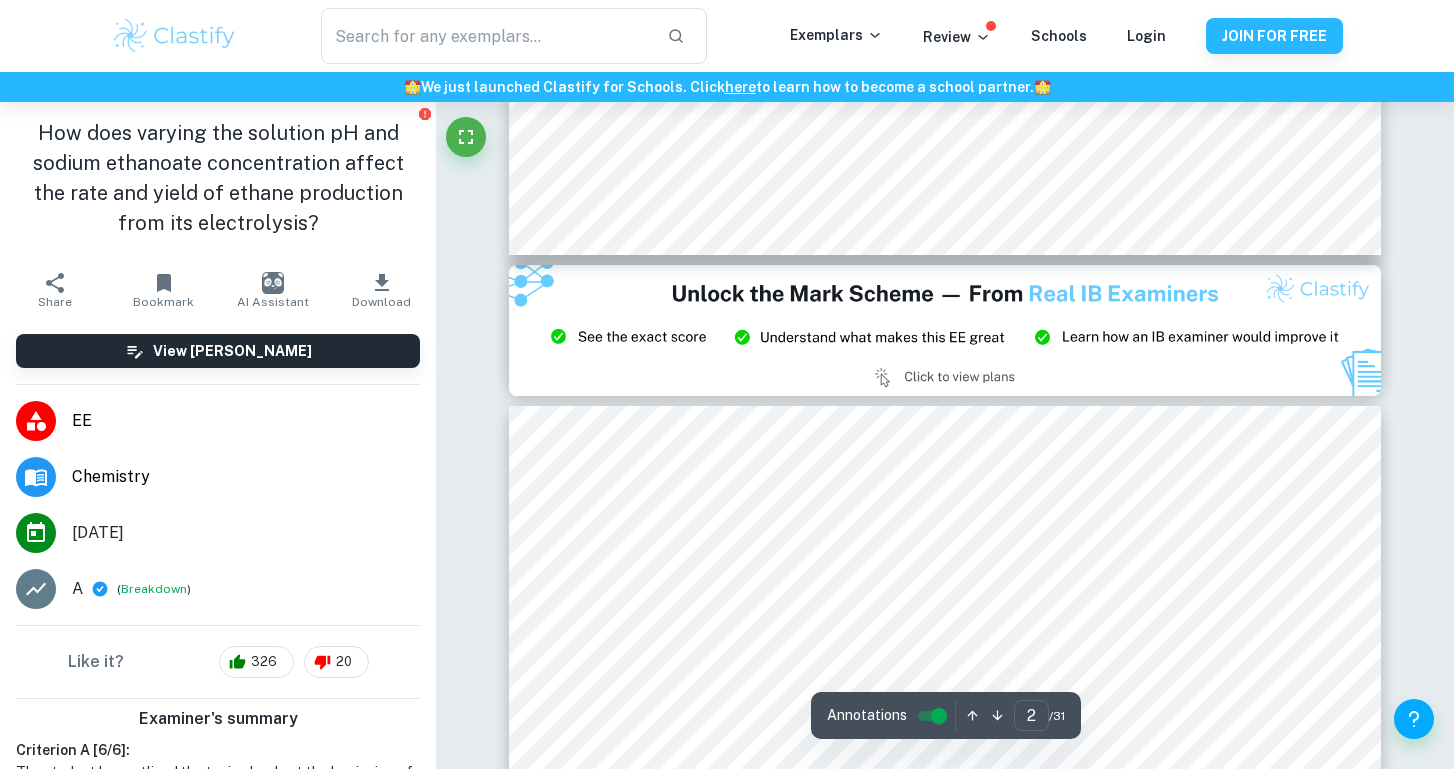 type on "3" 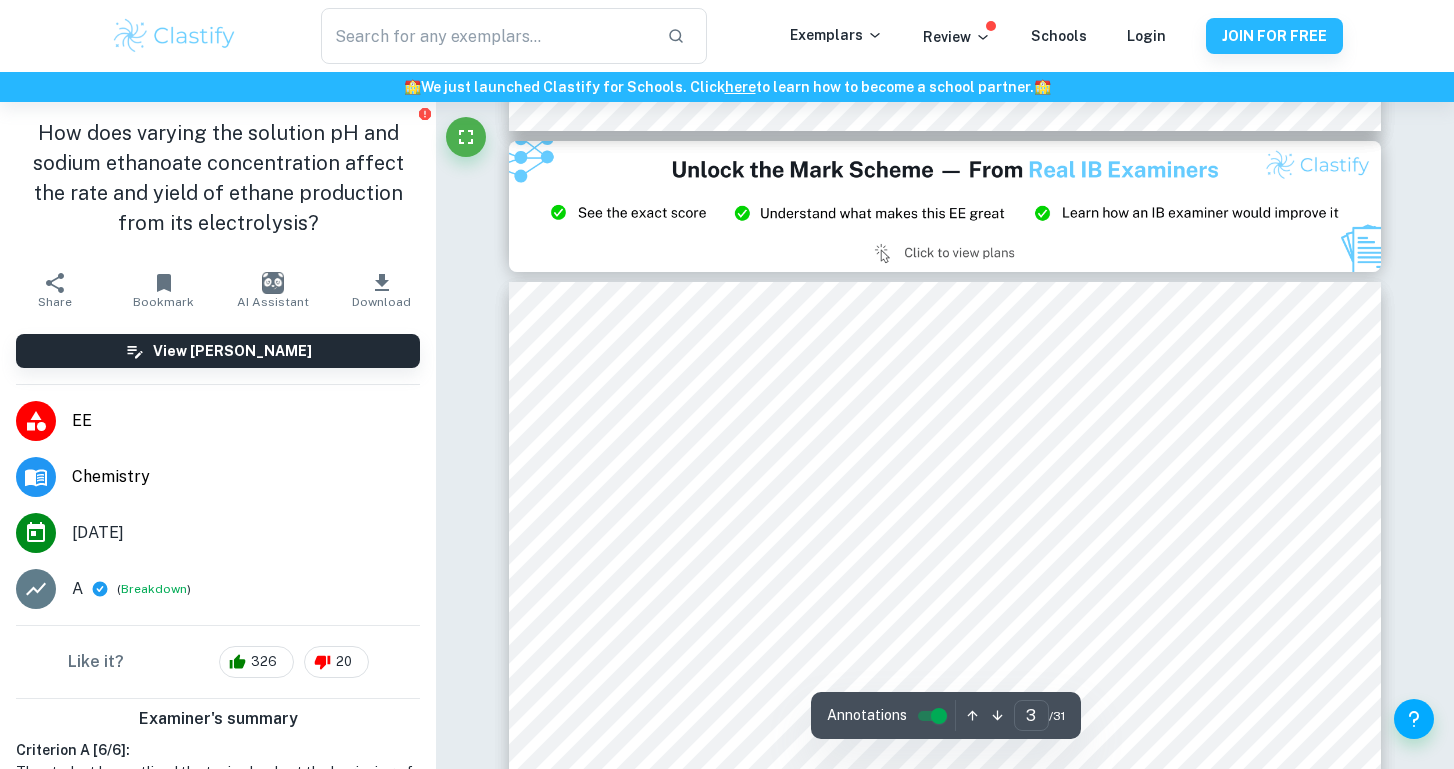 scroll, scrollTop: 2618, scrollLeft: 0, axis: vertical 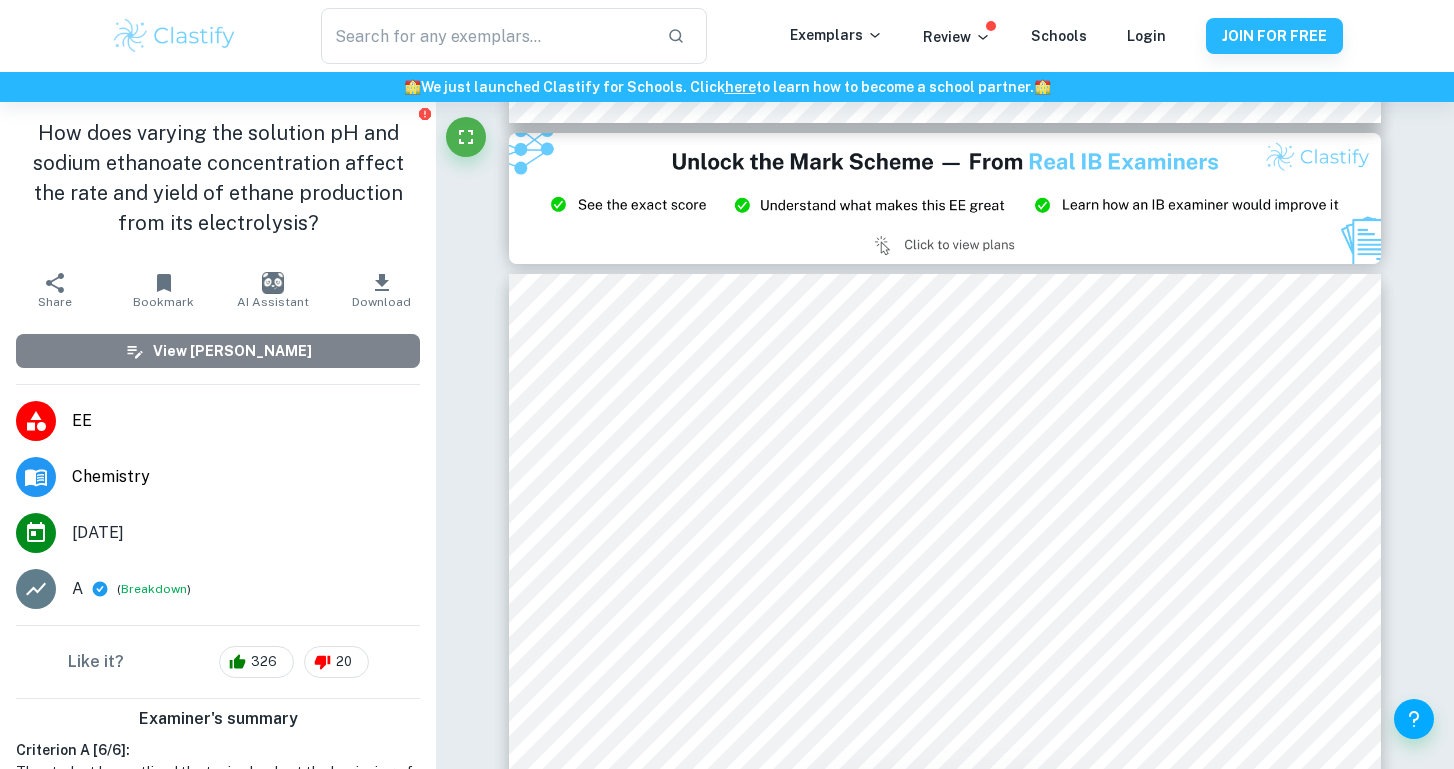 click on "View [PERSON_NAME]" at bounding box center (232, 351) 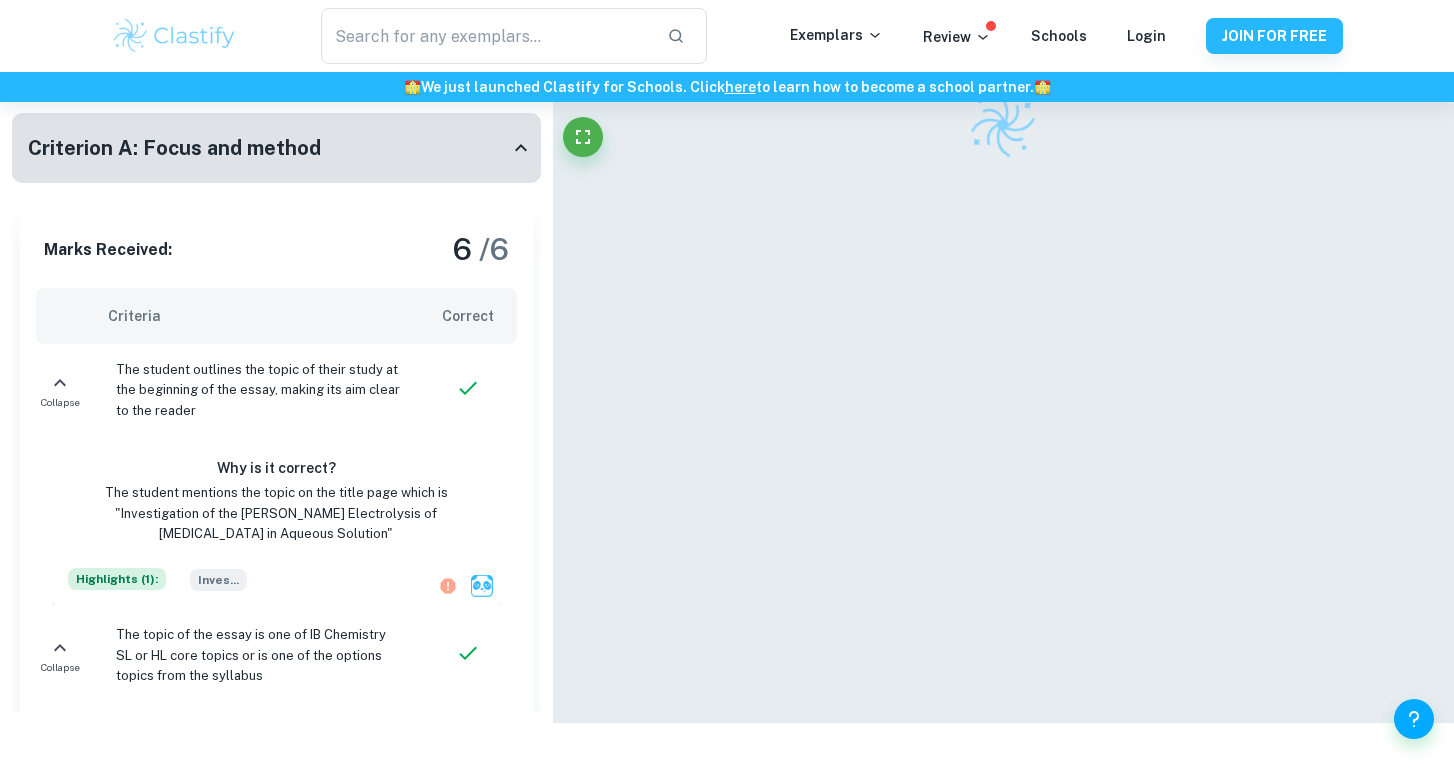 scroll, scrollTop: 102, scrollLeft: 0, axis: vertical 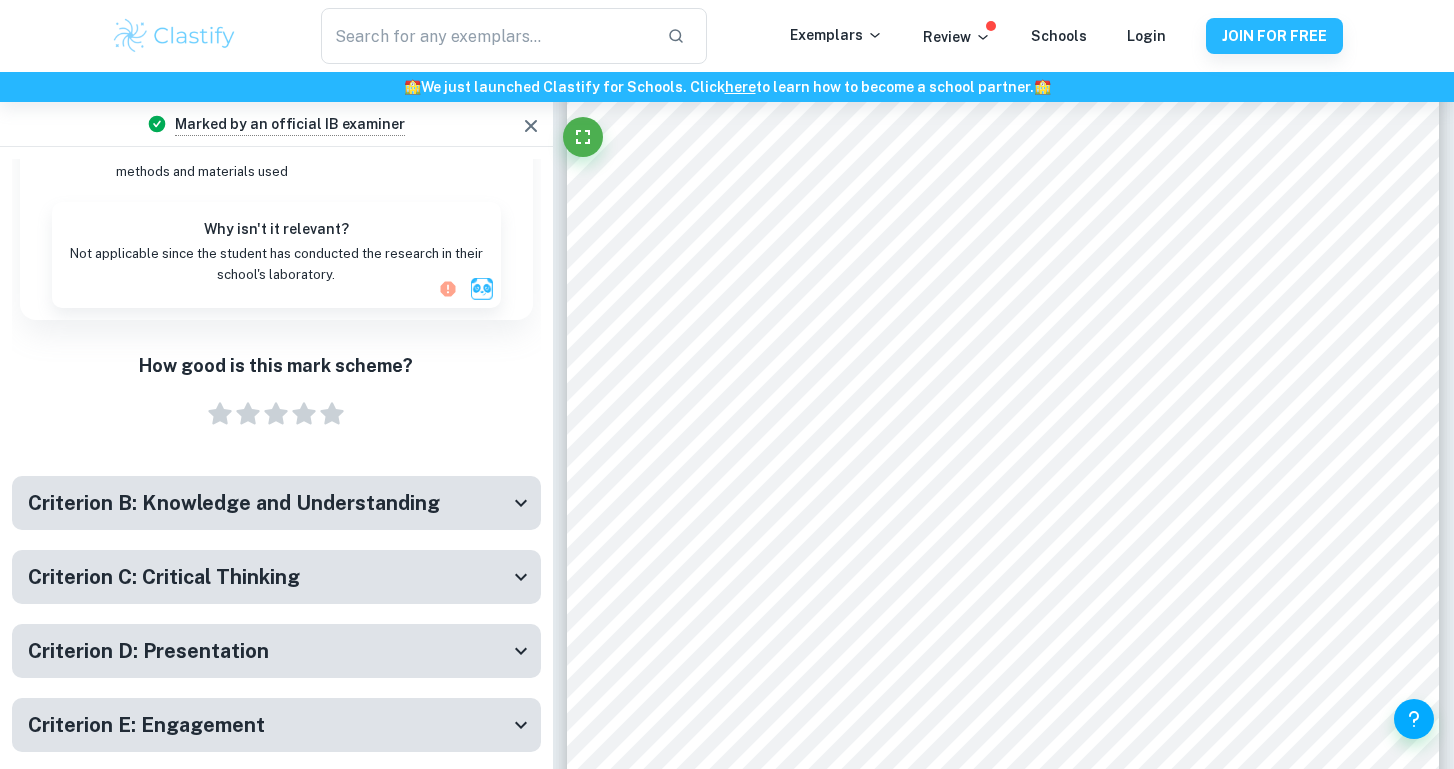 click 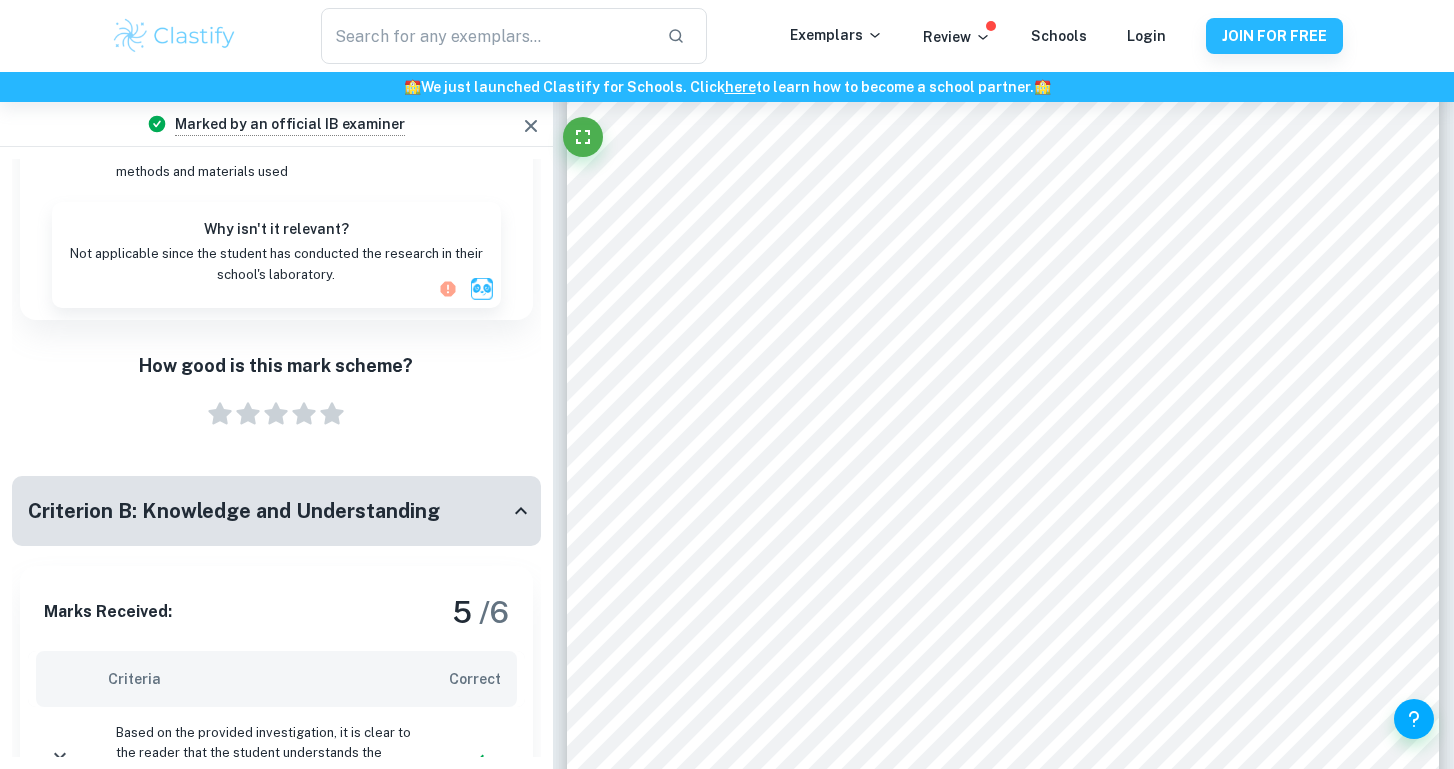 click 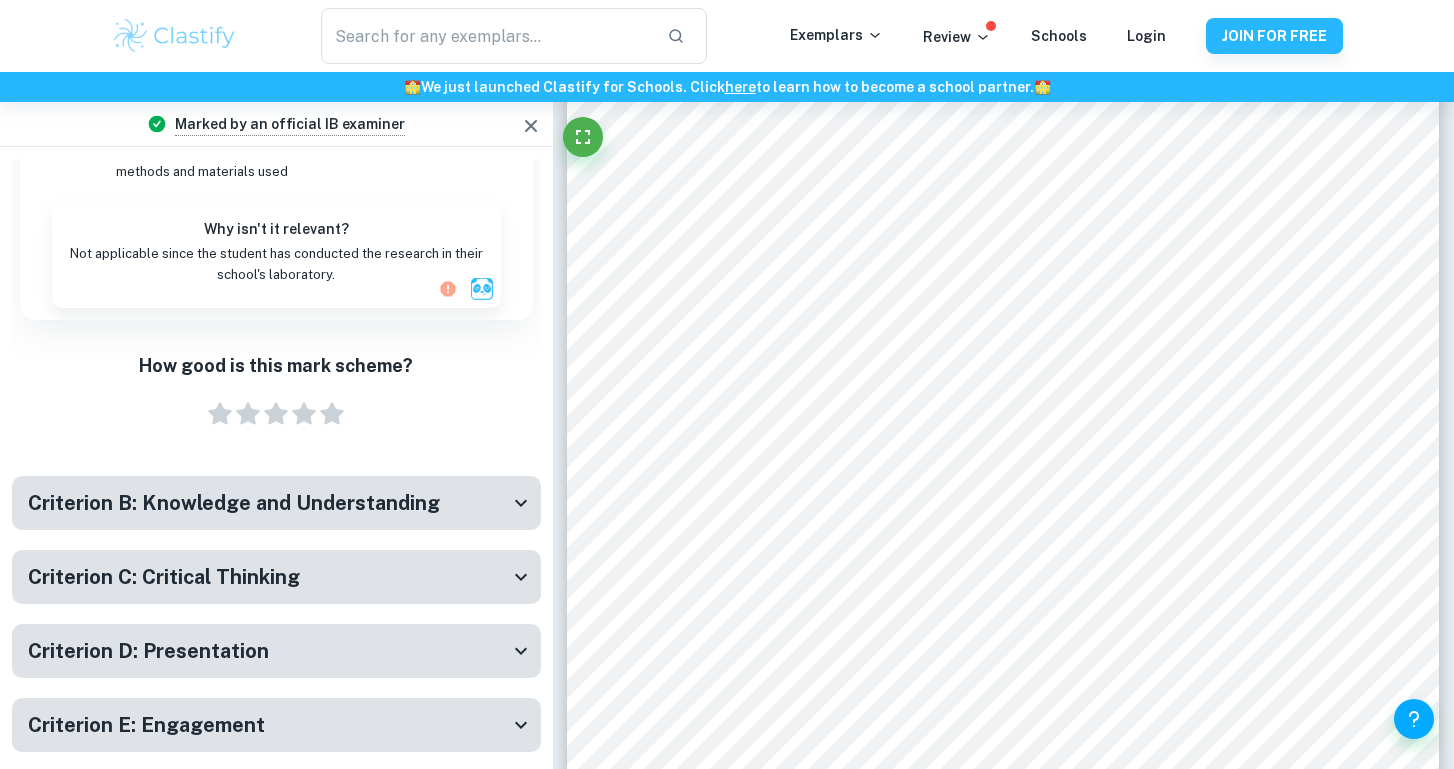click 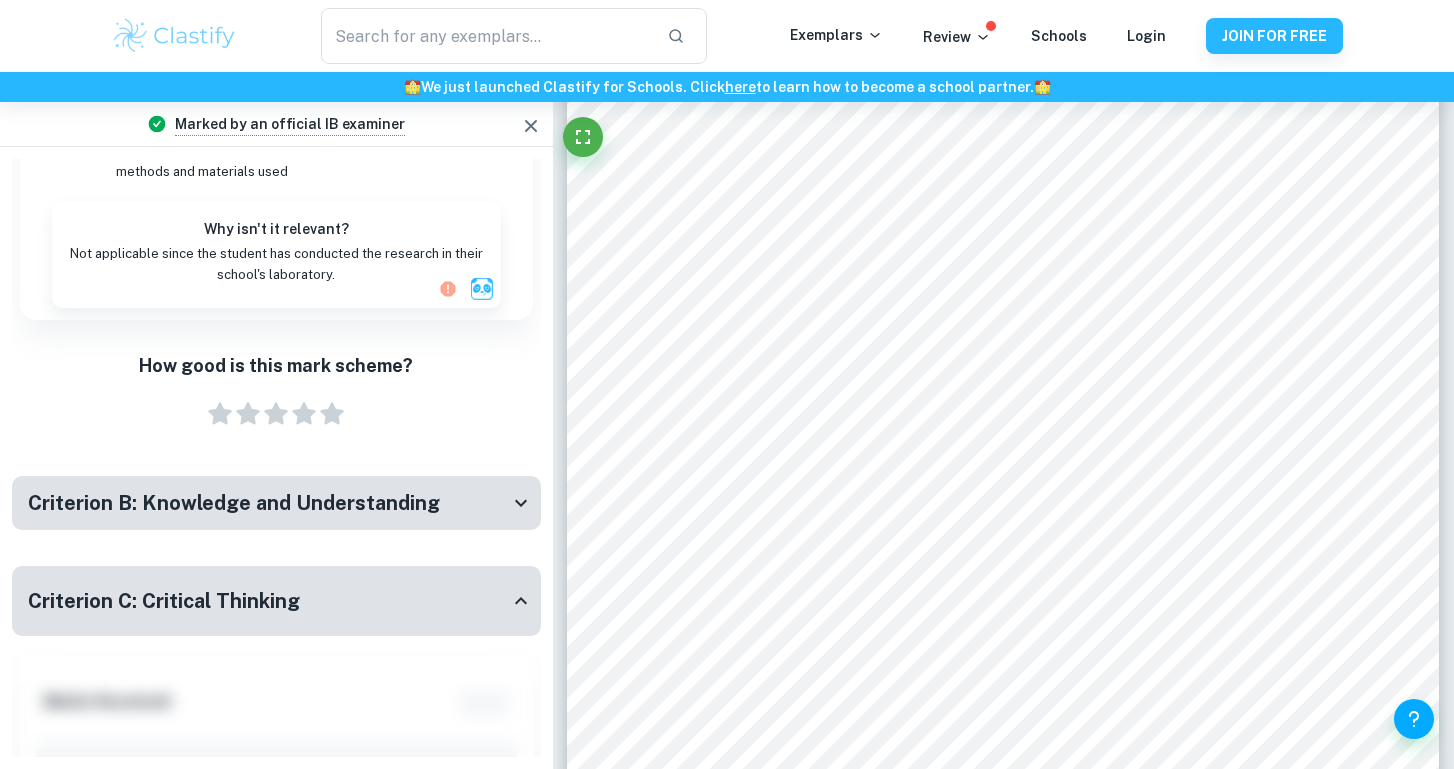 click on "Criterion C: Critical Thinking" at bounding box center (276, 601) 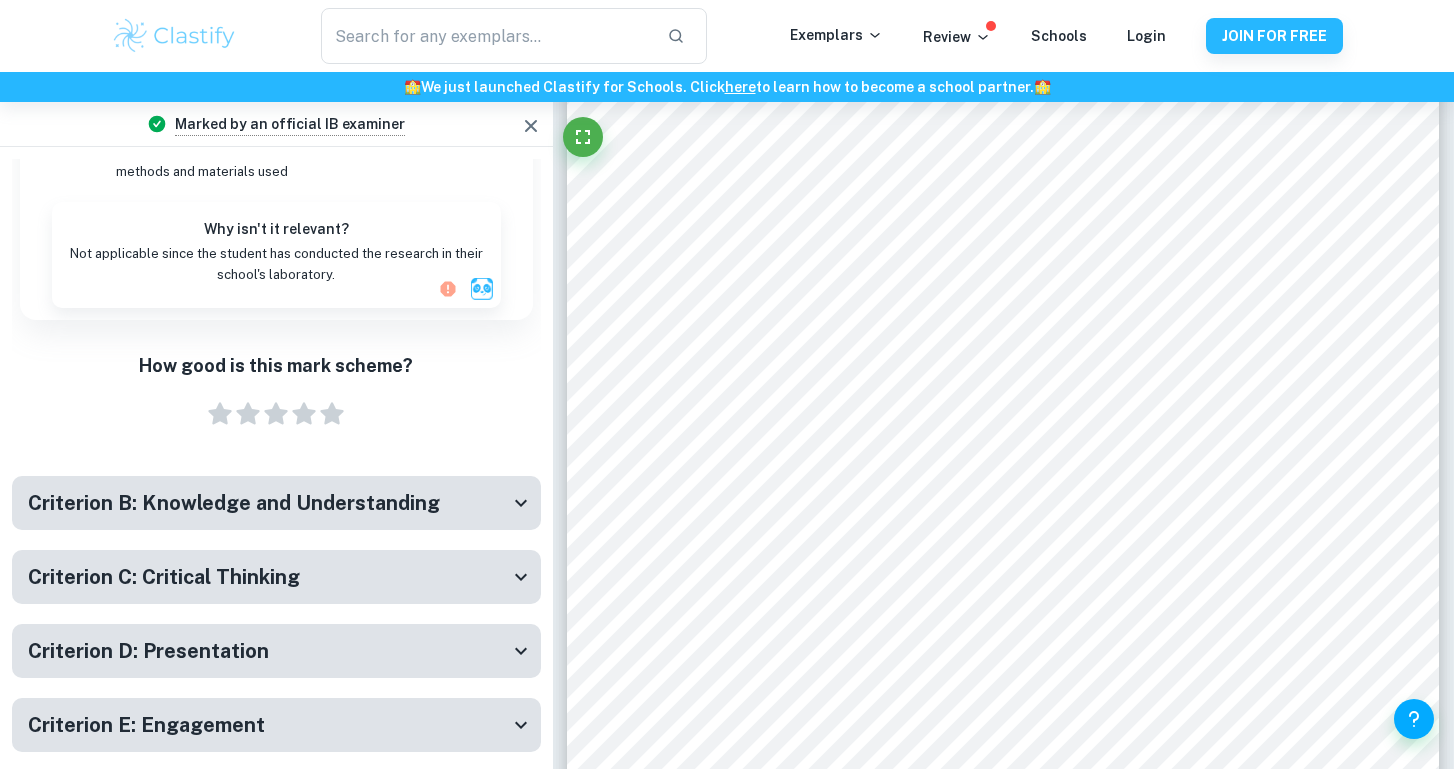 click on "Criterion D: Presentation" at bounding box center [276, 651] 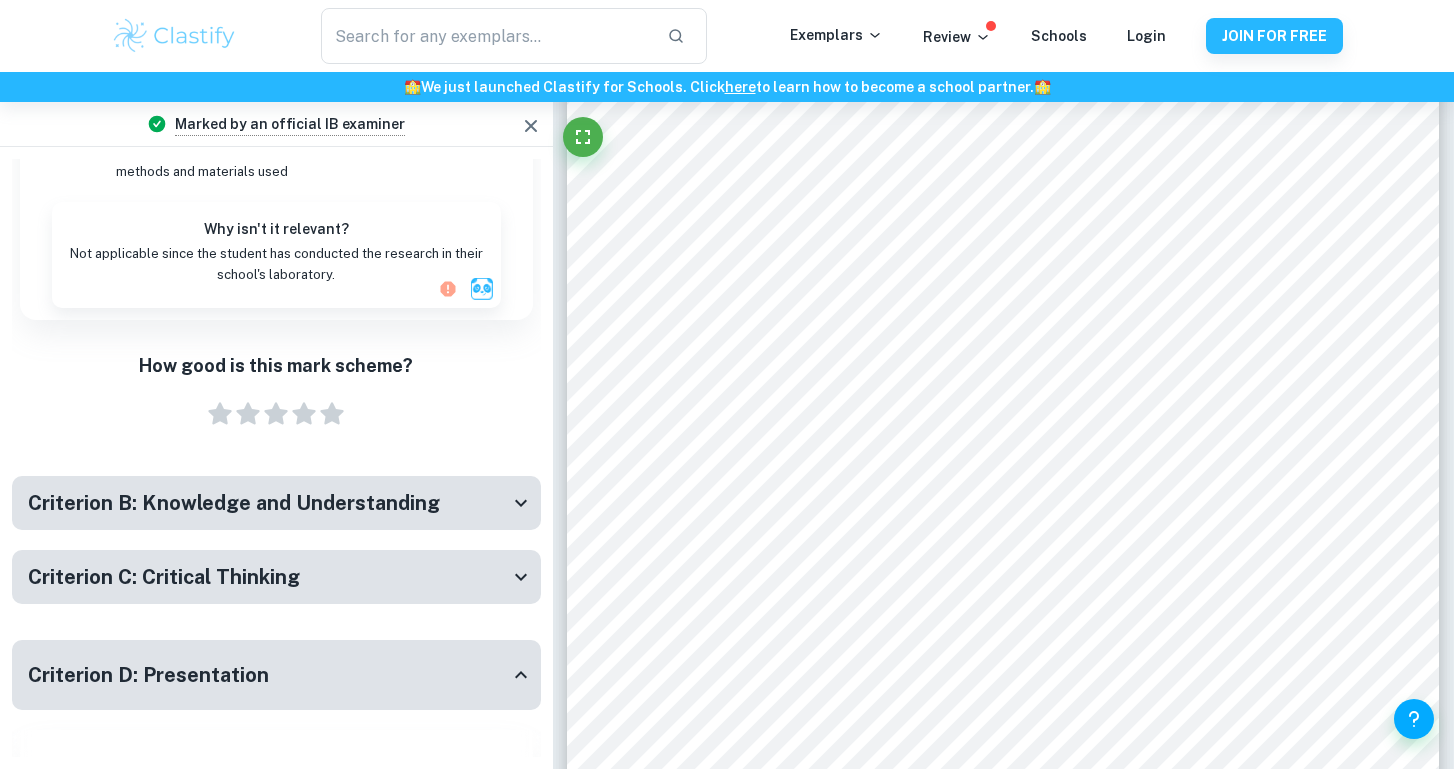 click 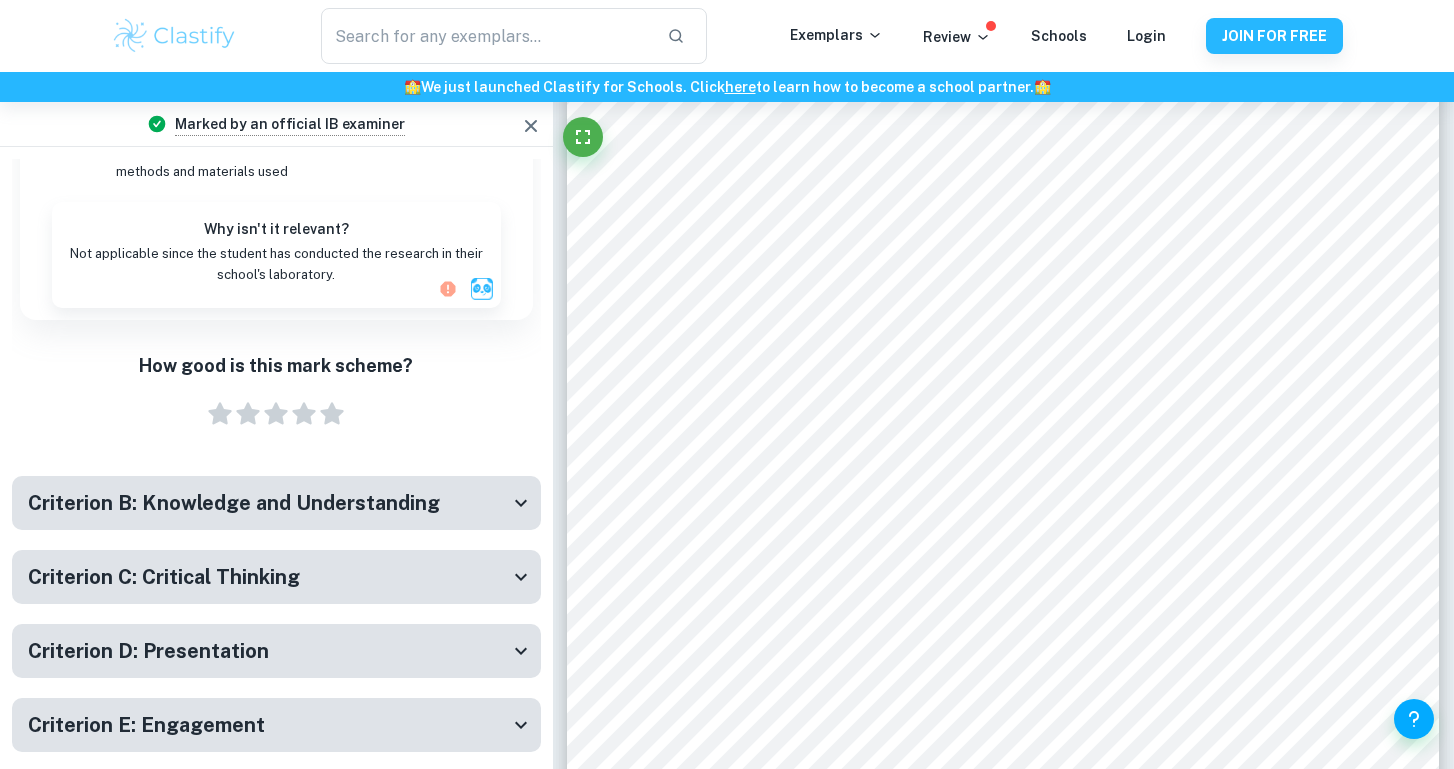 scroll, scrollTop: 107, scrollLeft: 0, axis: vertical 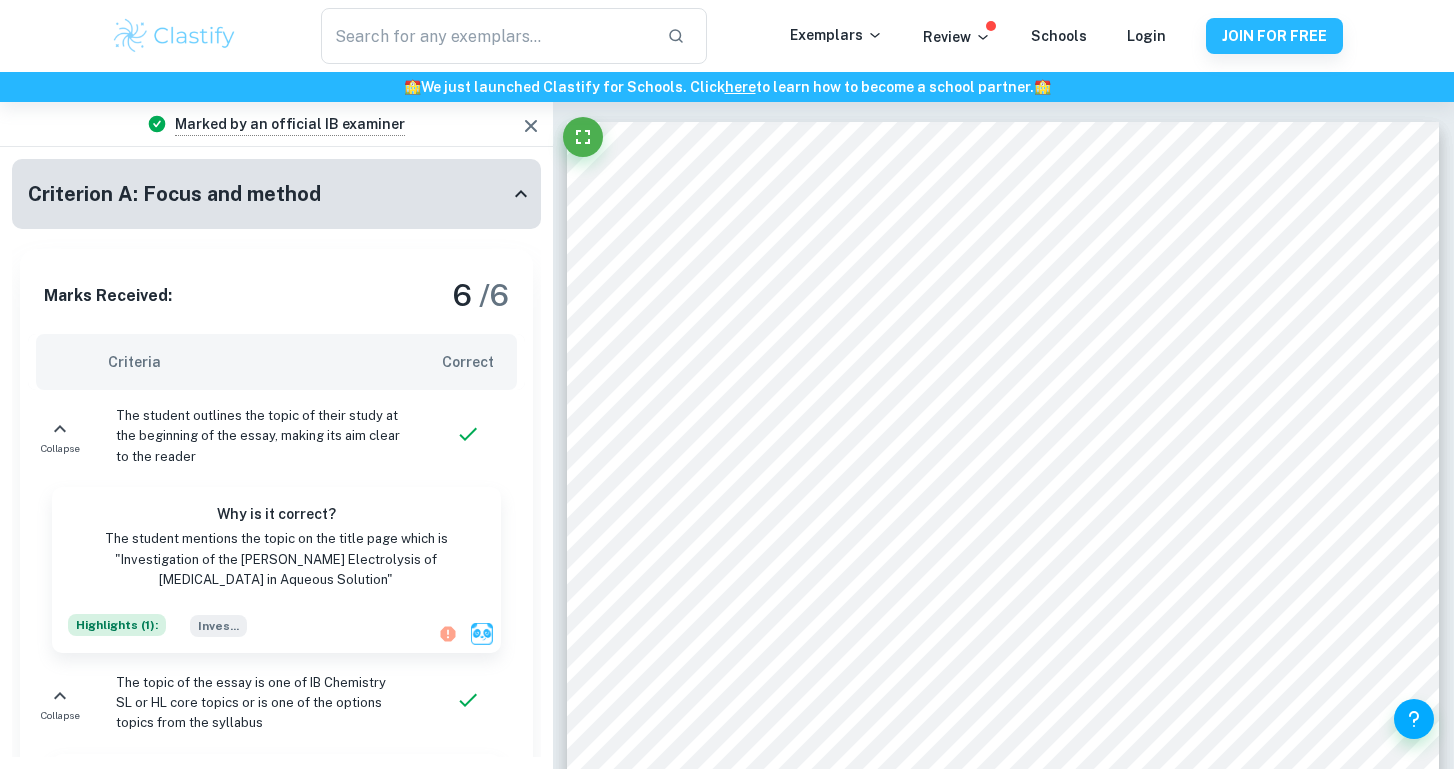 click on "Criterion A: Focus and method" at bounding box center (268, 194) 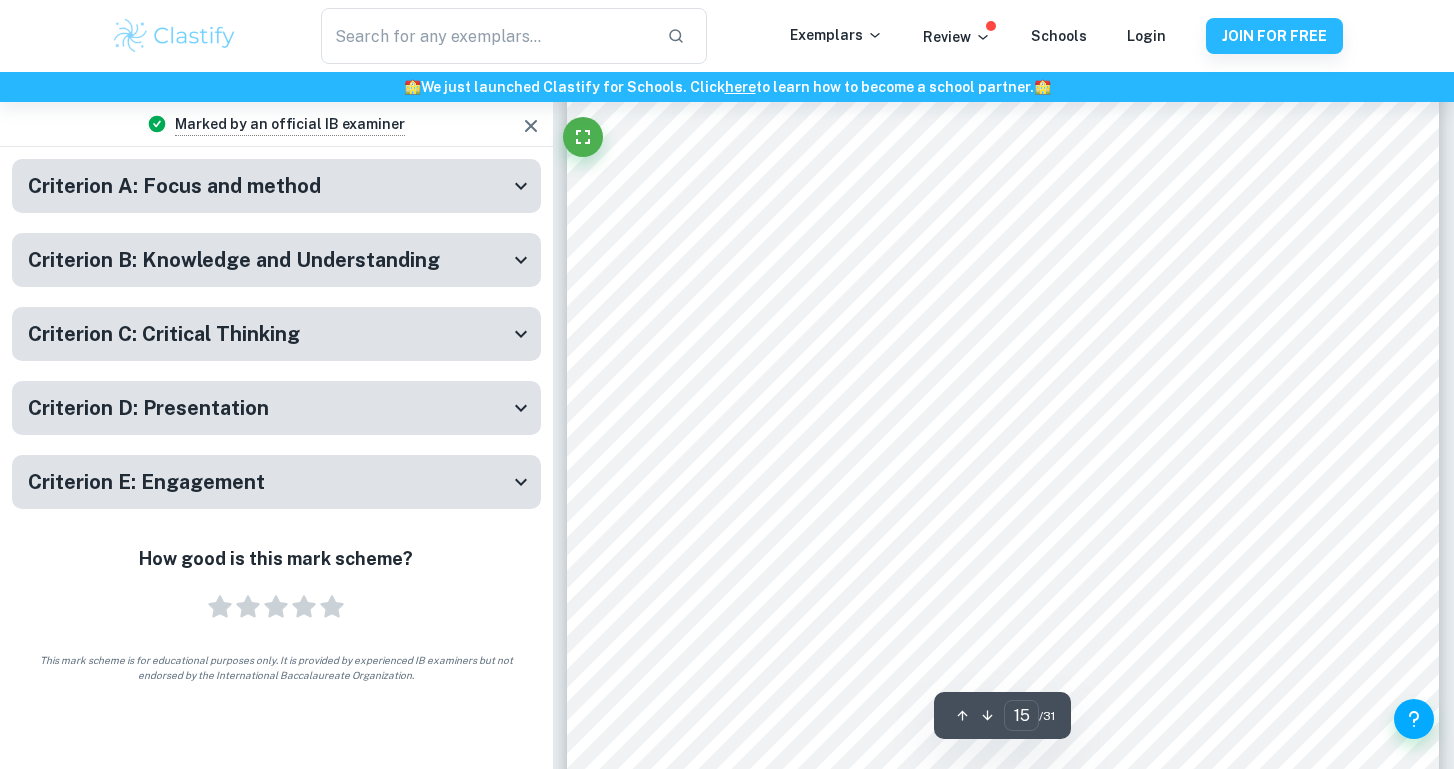 scroll, scrollTop: 18410, scrollLeft: 0, axis: vertical 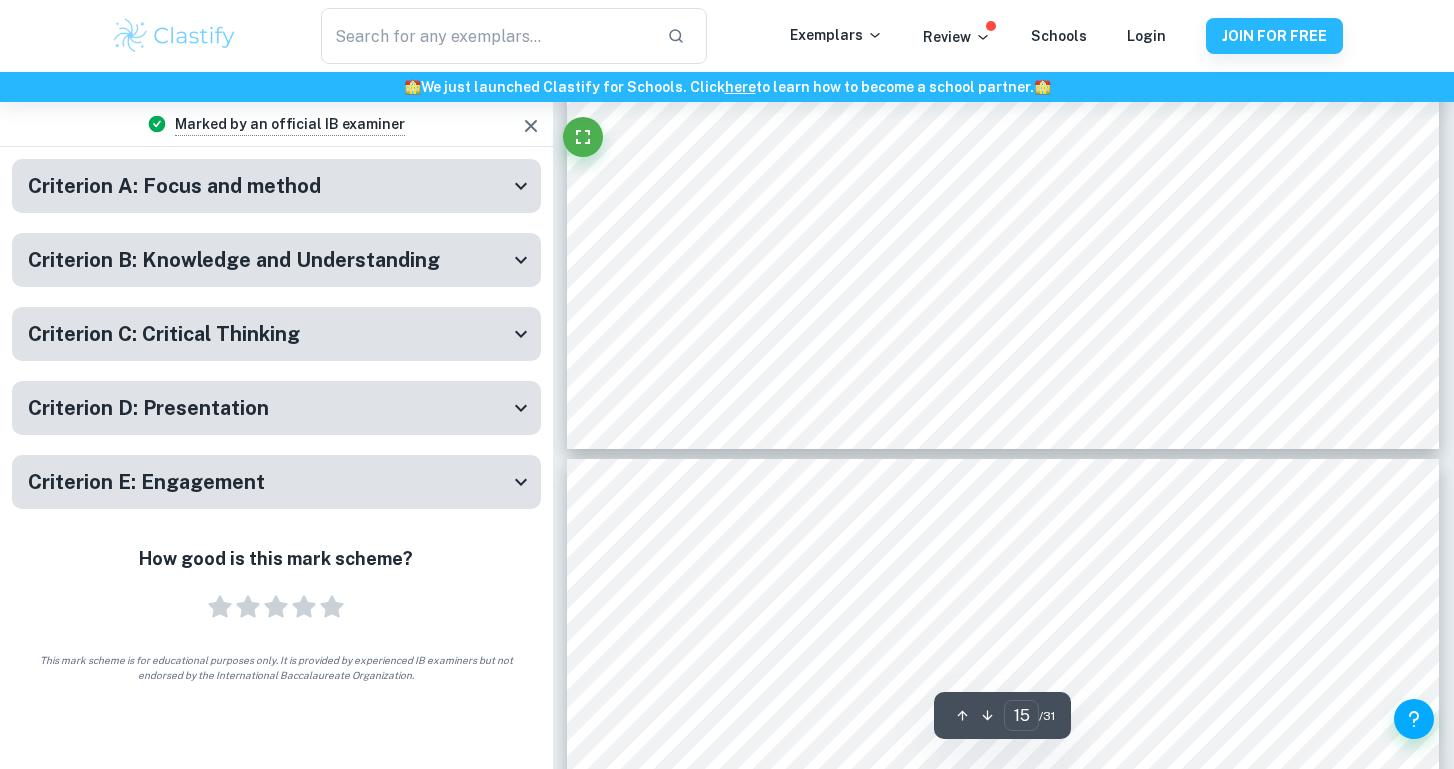 type on "16" 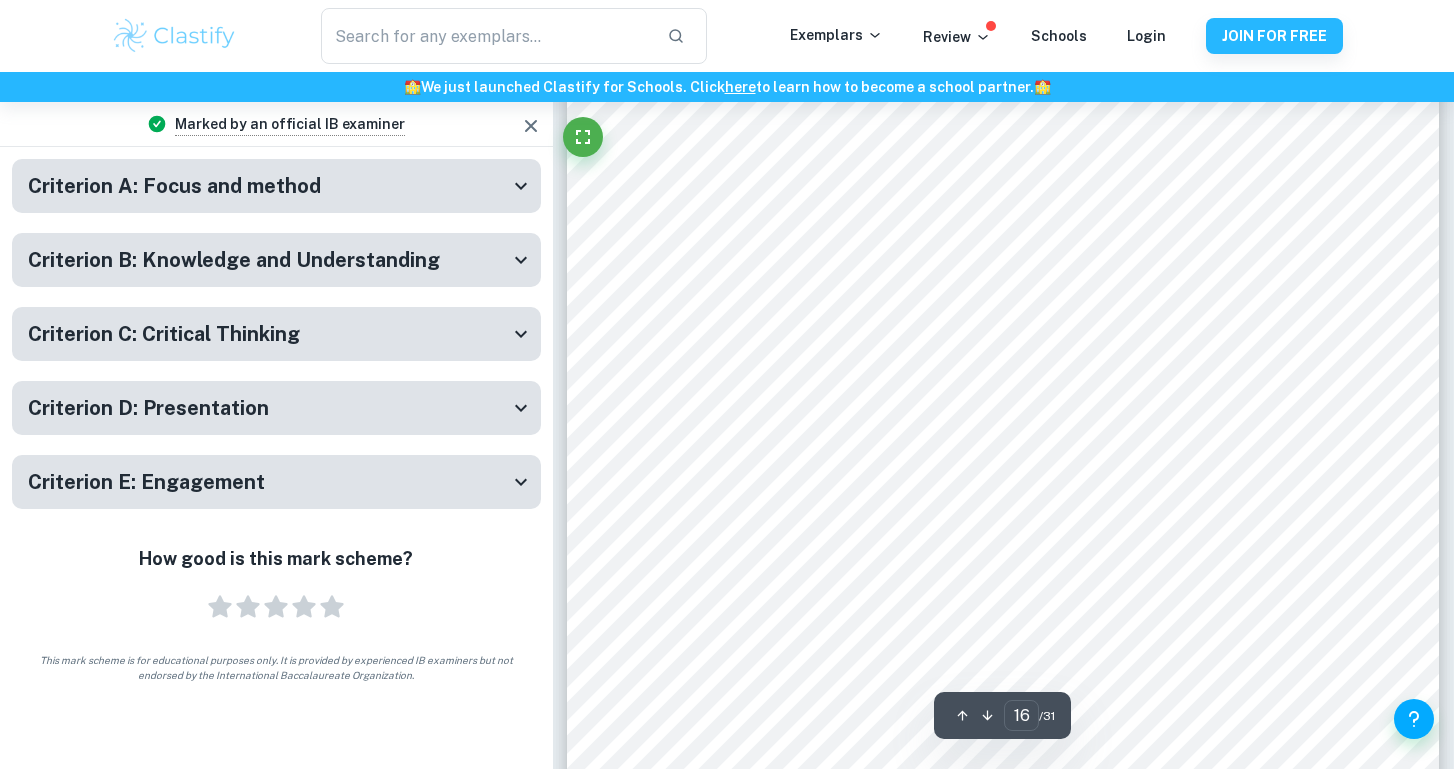 scroll, scrollTop: 19303, scrollLeft: 0, axis: vertical 